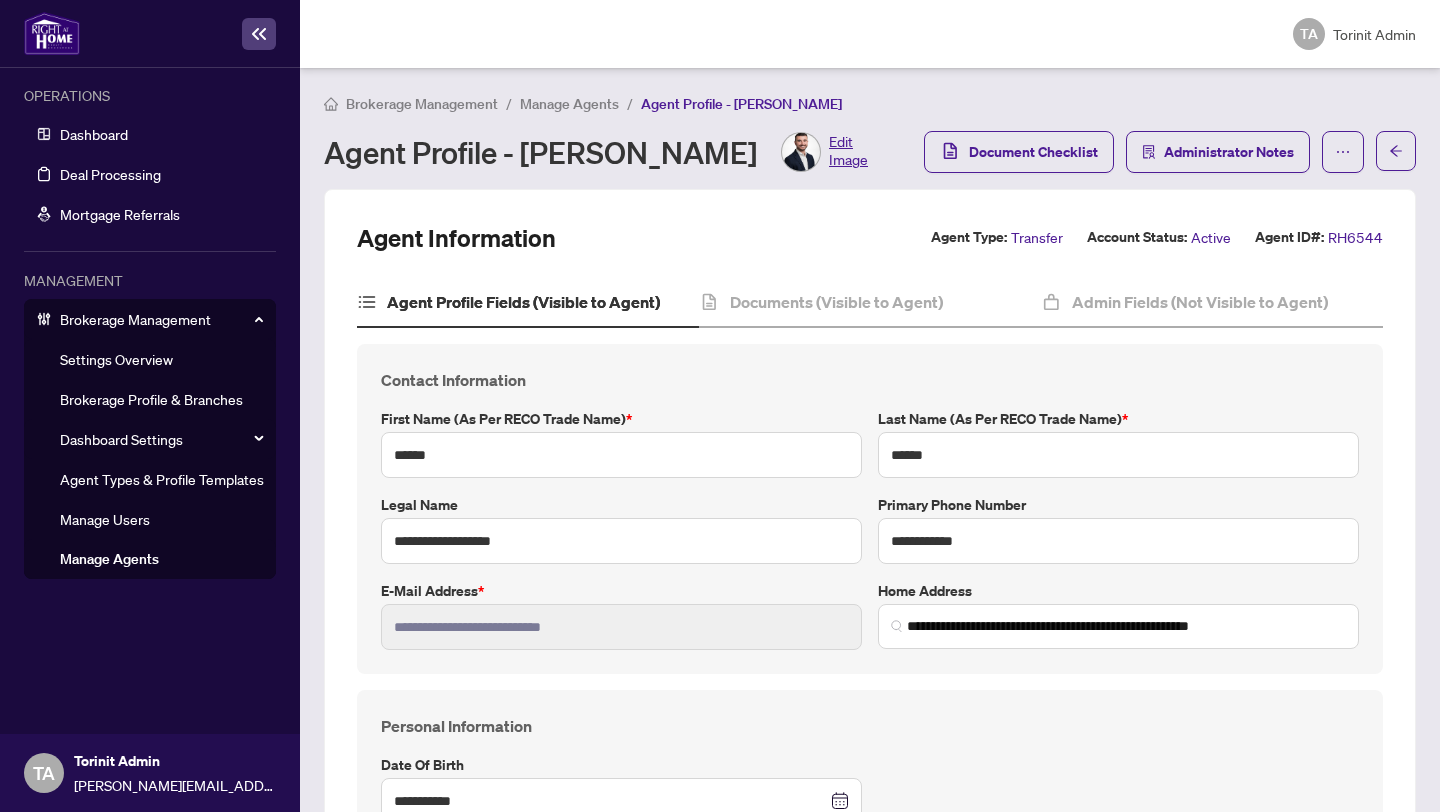 scroll, scrollTop: 0, scrollLeft: 0, axis: both 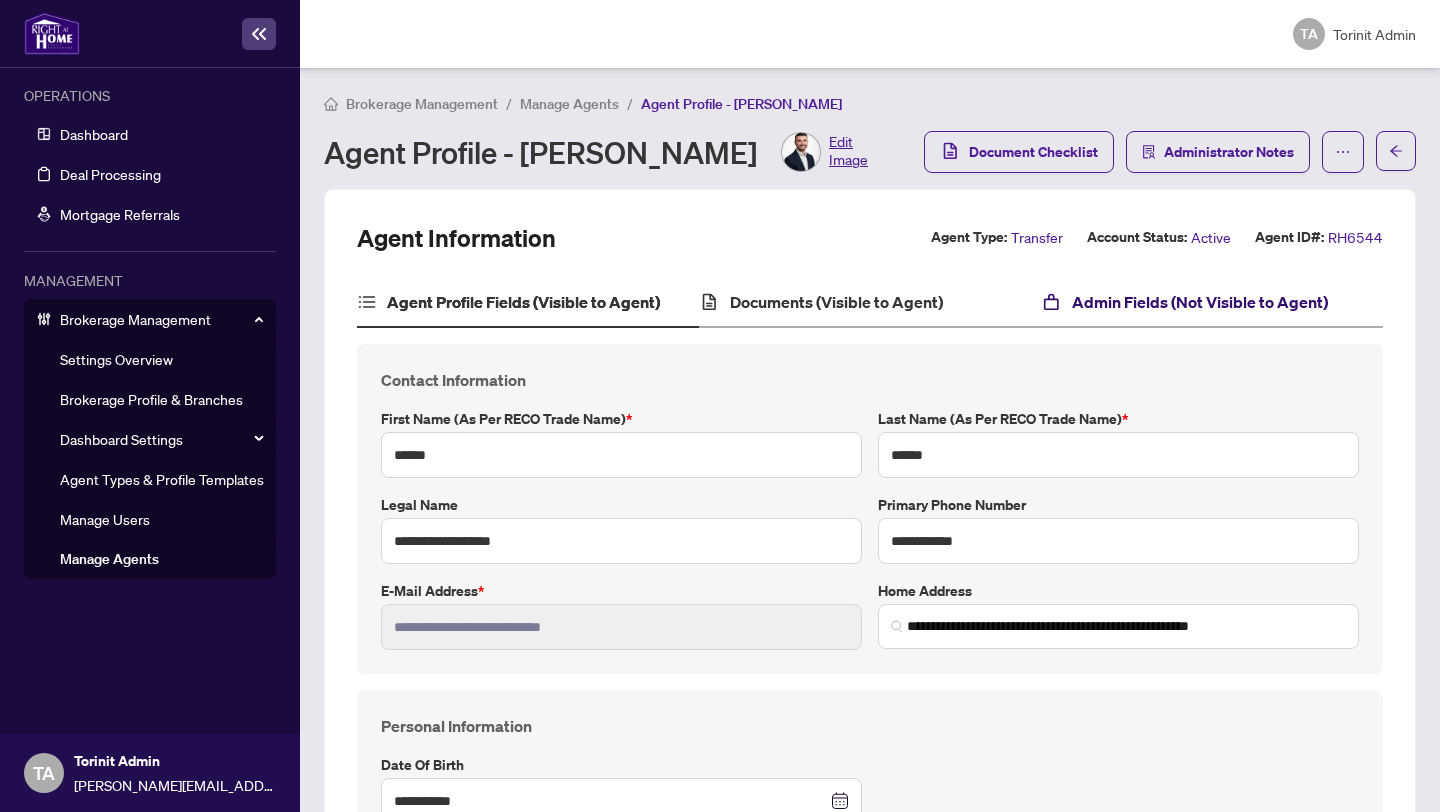 click on "Admin Fields (Not Visible to Agent)" at bounding box center [1200, 302] 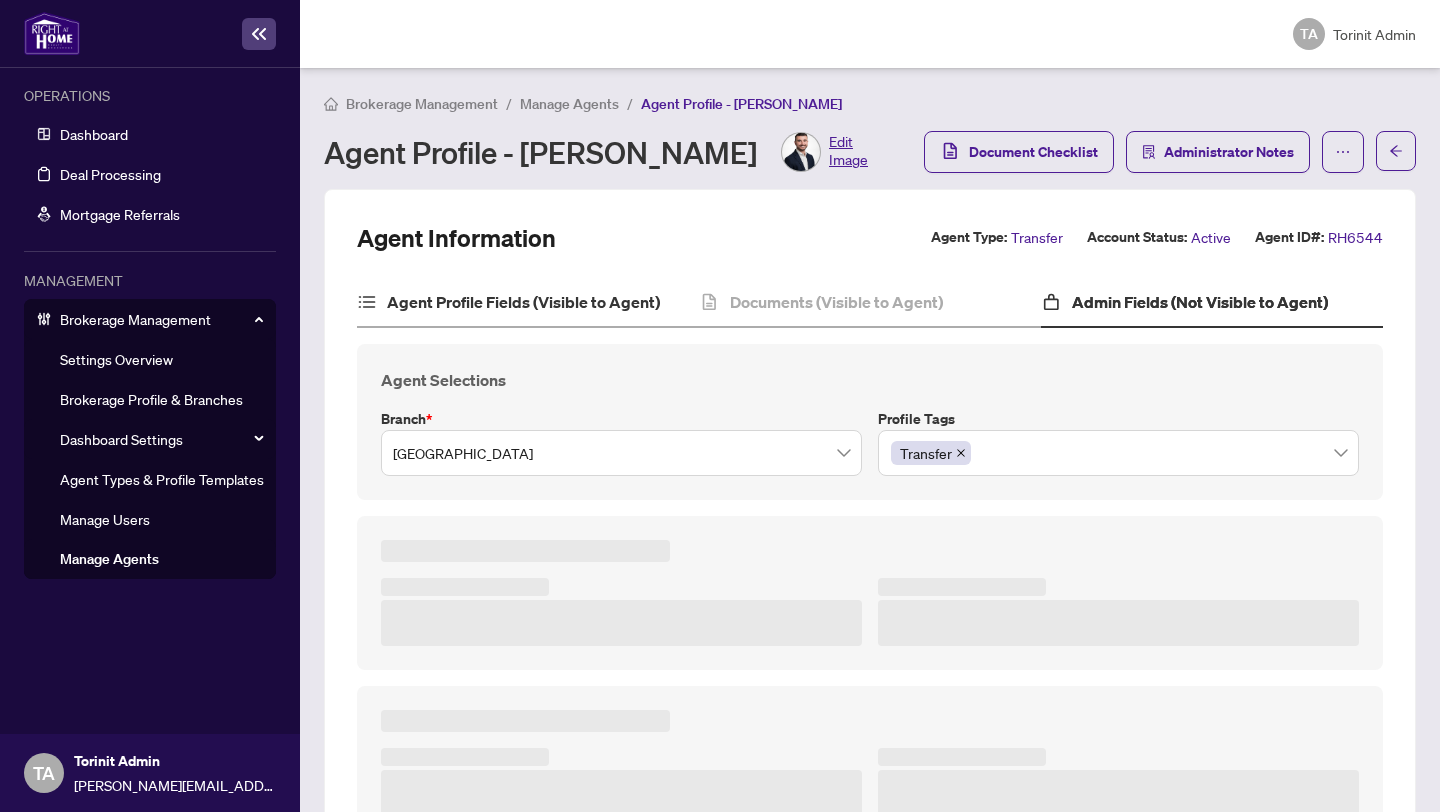 click on "Agent Profile Fields (Visible to Agent)" at bounding box center (528, 303) 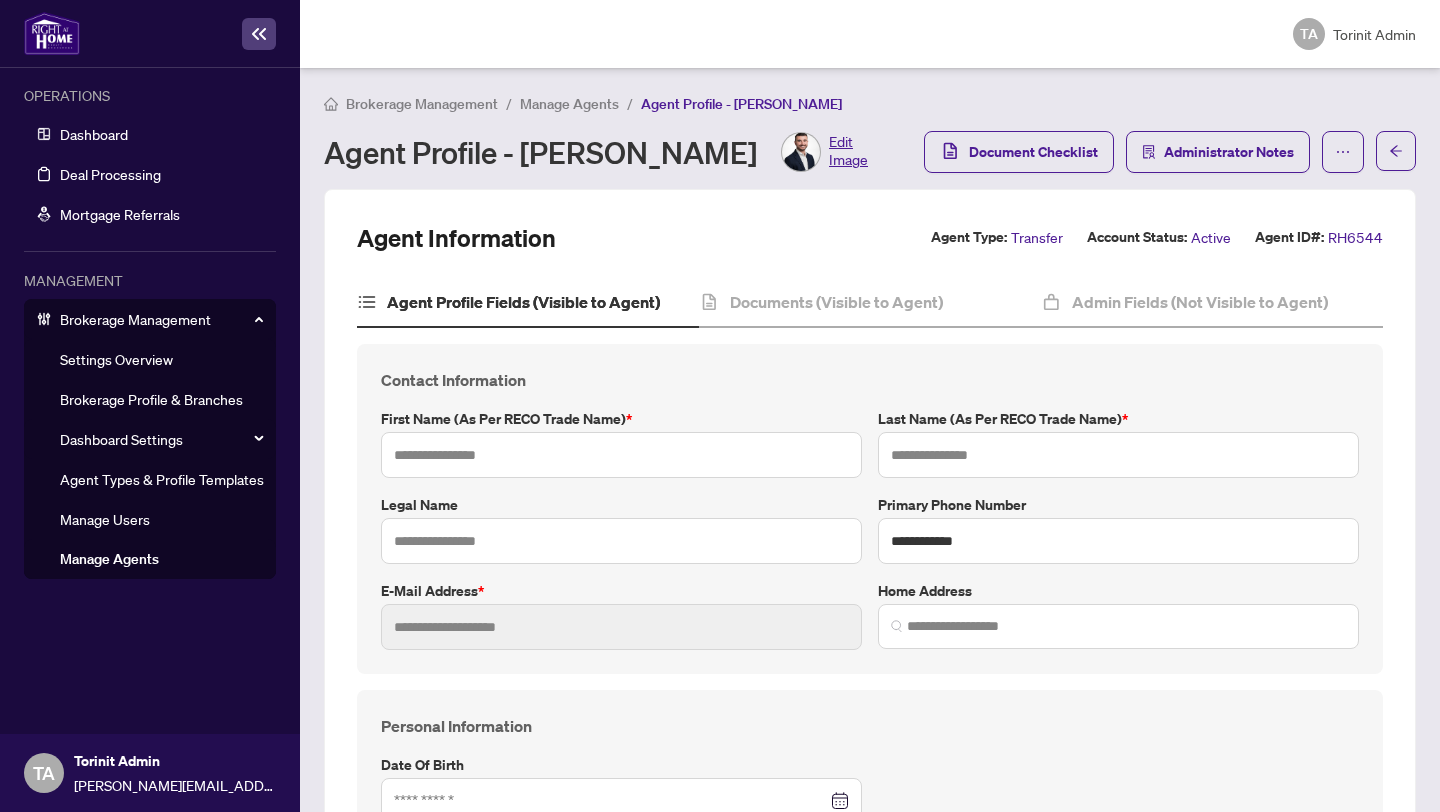 type on "******" 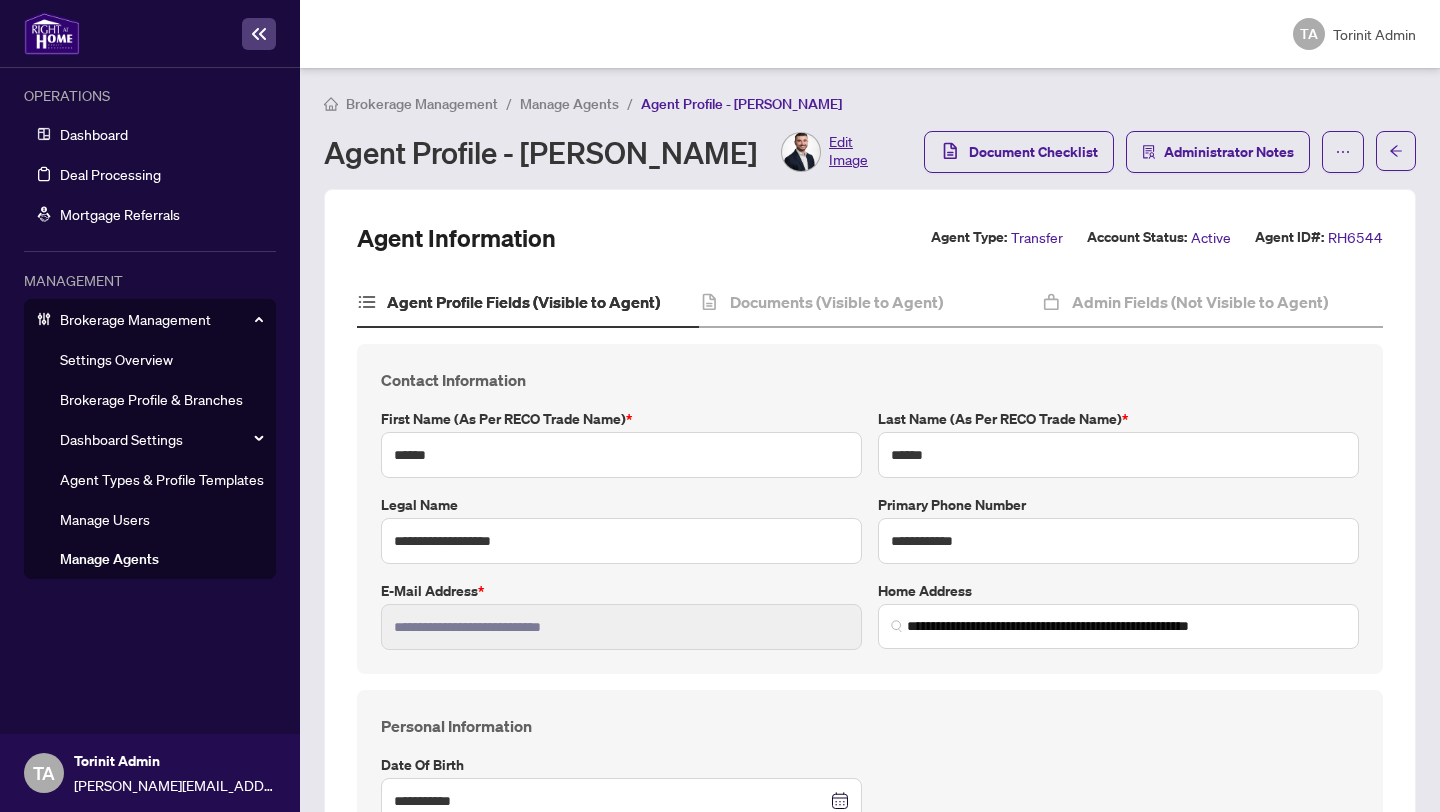 type on "**********" 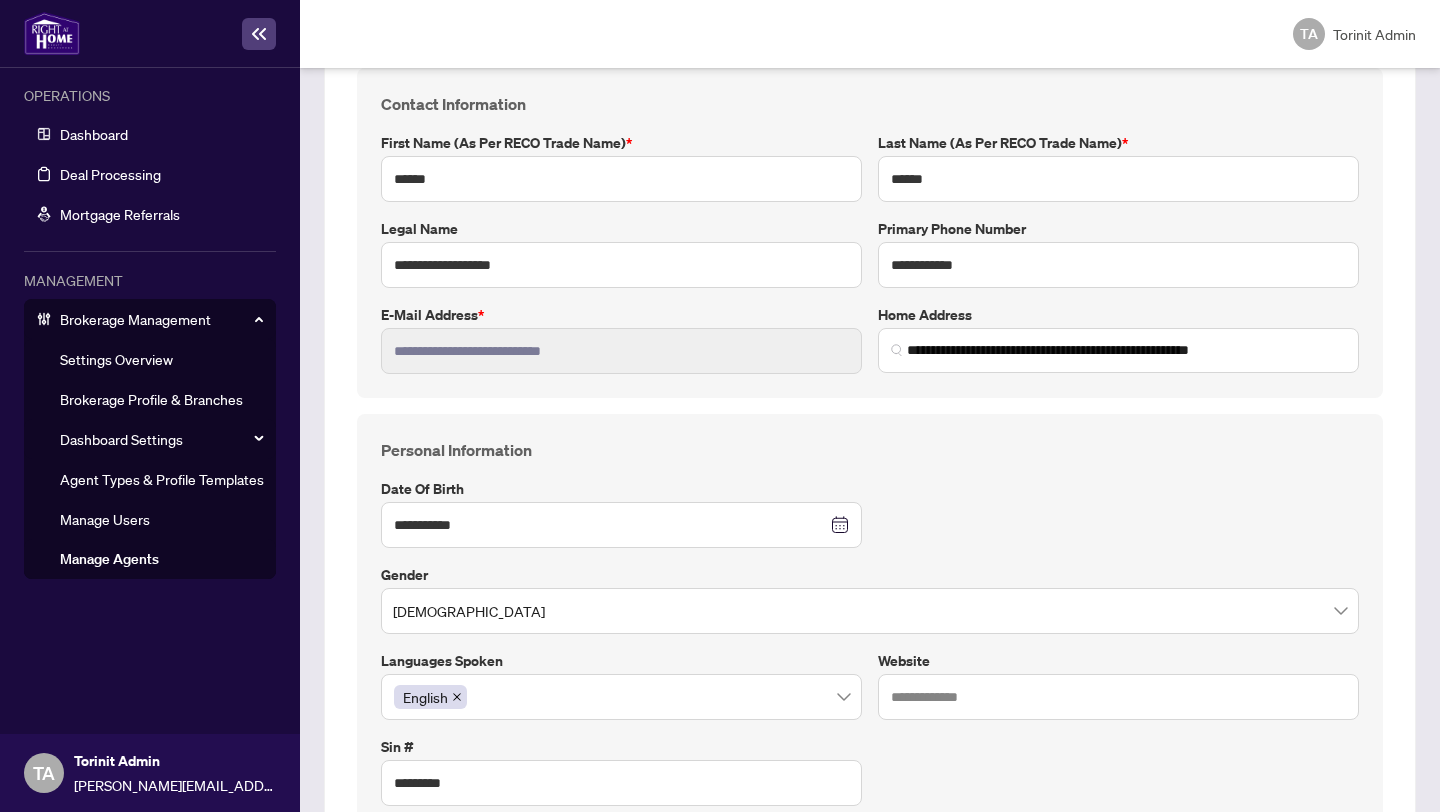 scroll, scrollTop: 0, scrollLeft: 0, axis: both 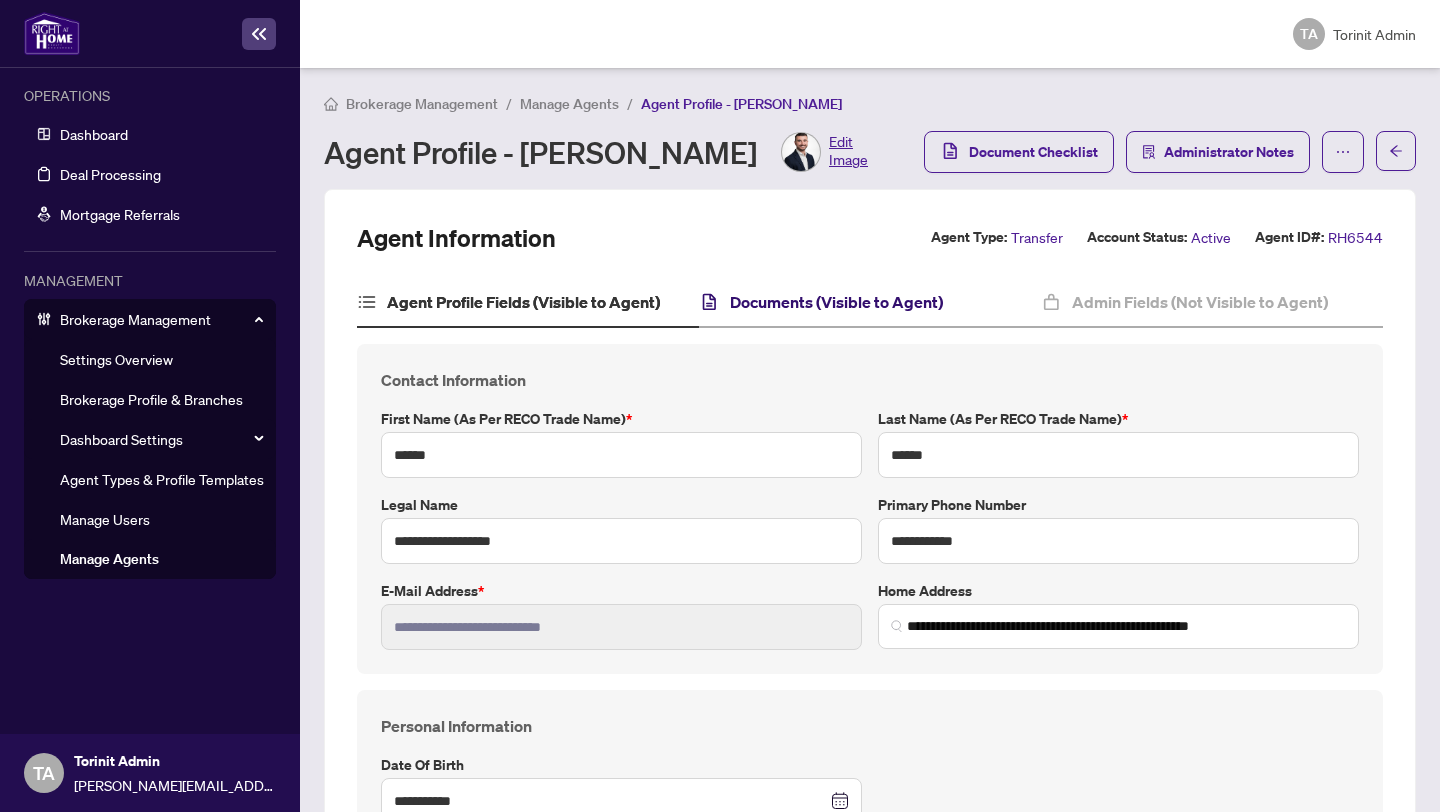 click on "Documents (Visible to Agent)" at bounding box center (836, 302) 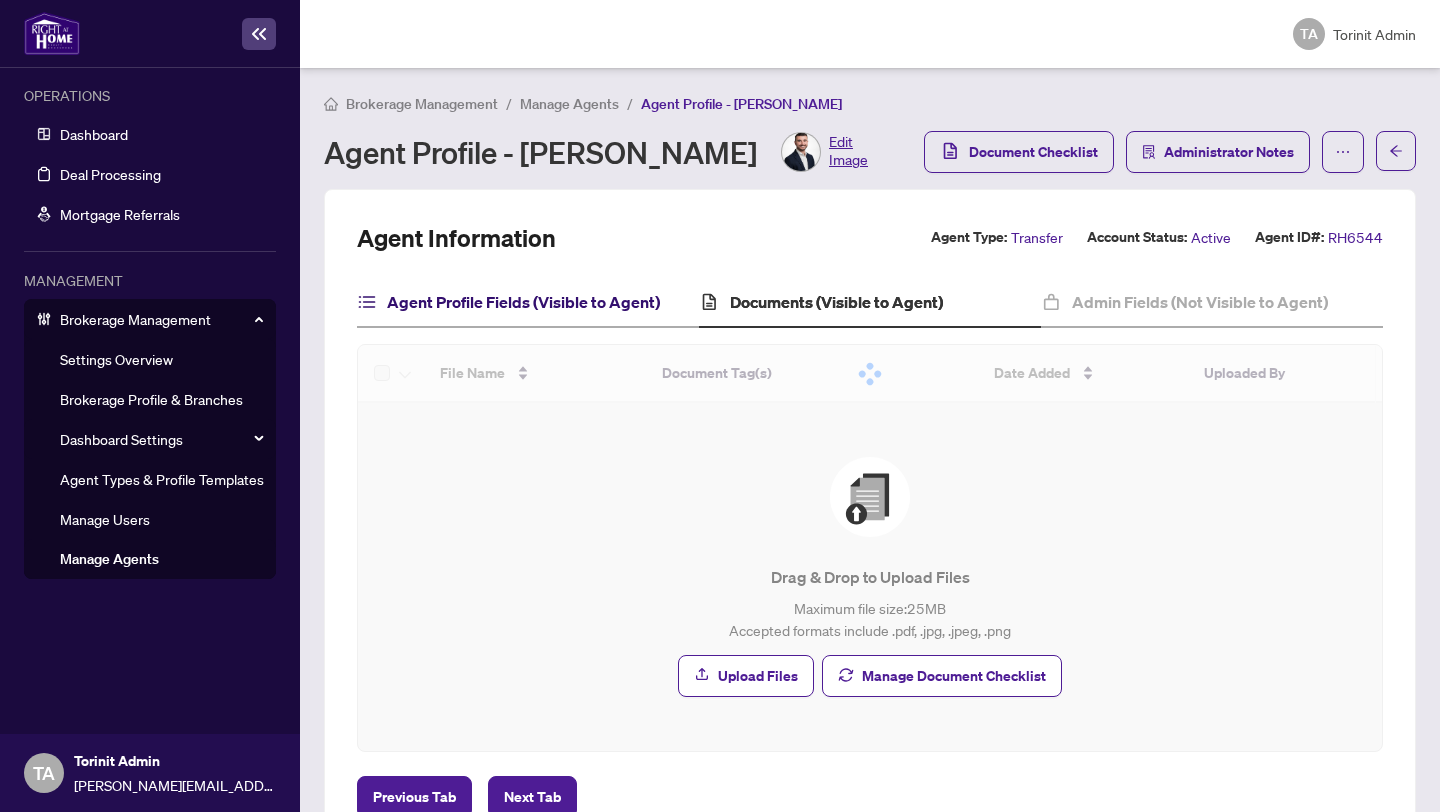 click on "Agent Profile Fields (Visible to Agent)" at bounding box center [523, 302] 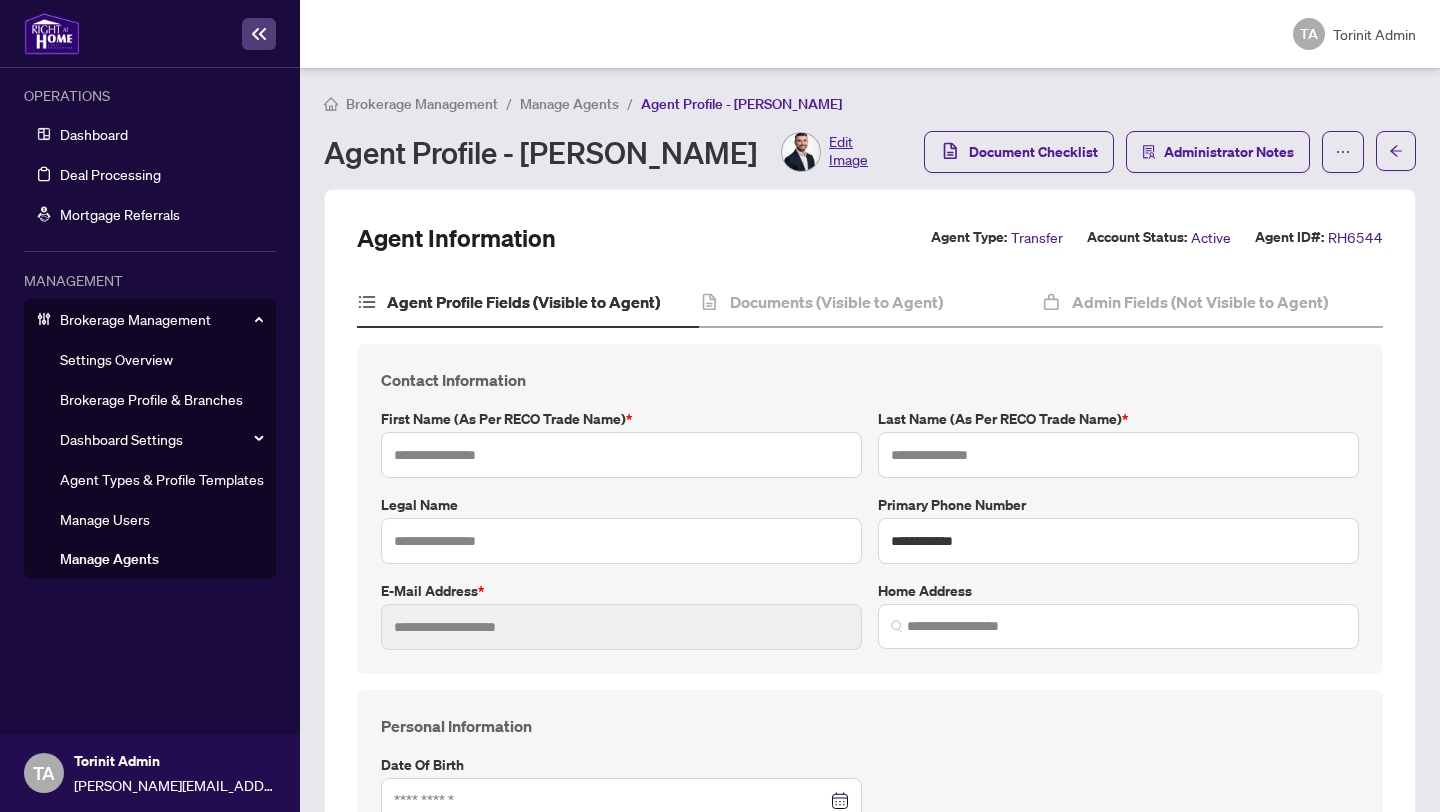 type on "******" 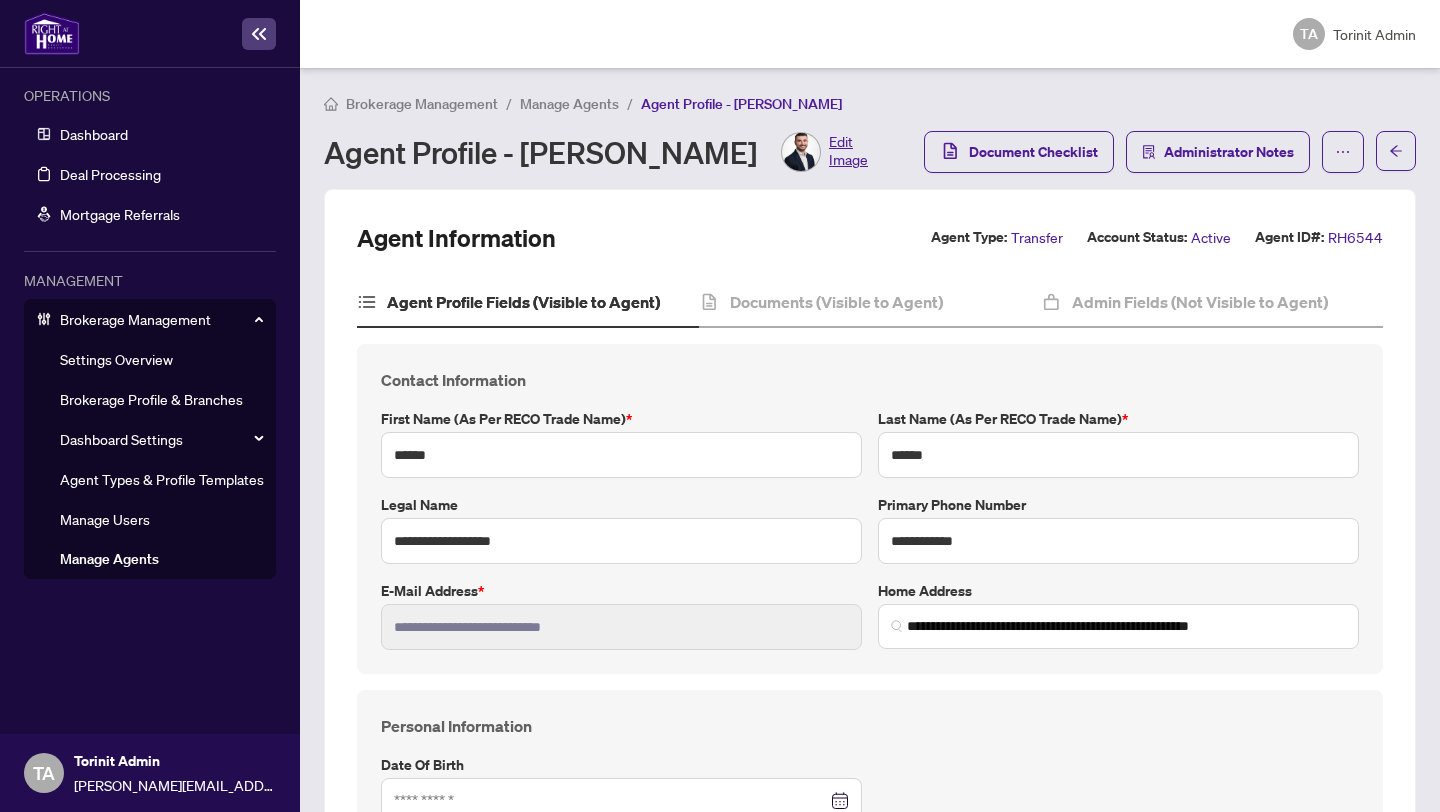 type on "**********" 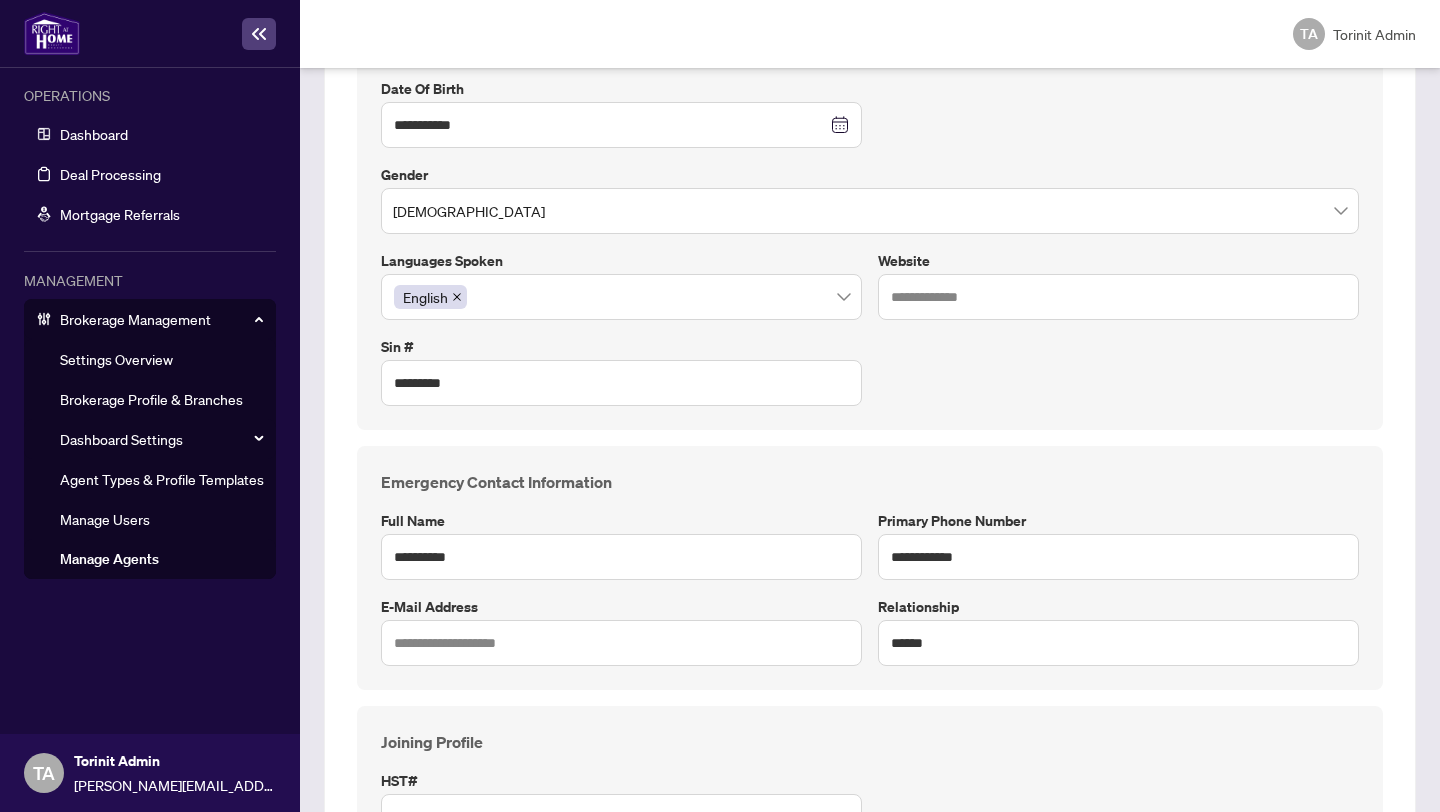 scroll, scrollTop: 1421, scrollLeft: 0, axis: vertical 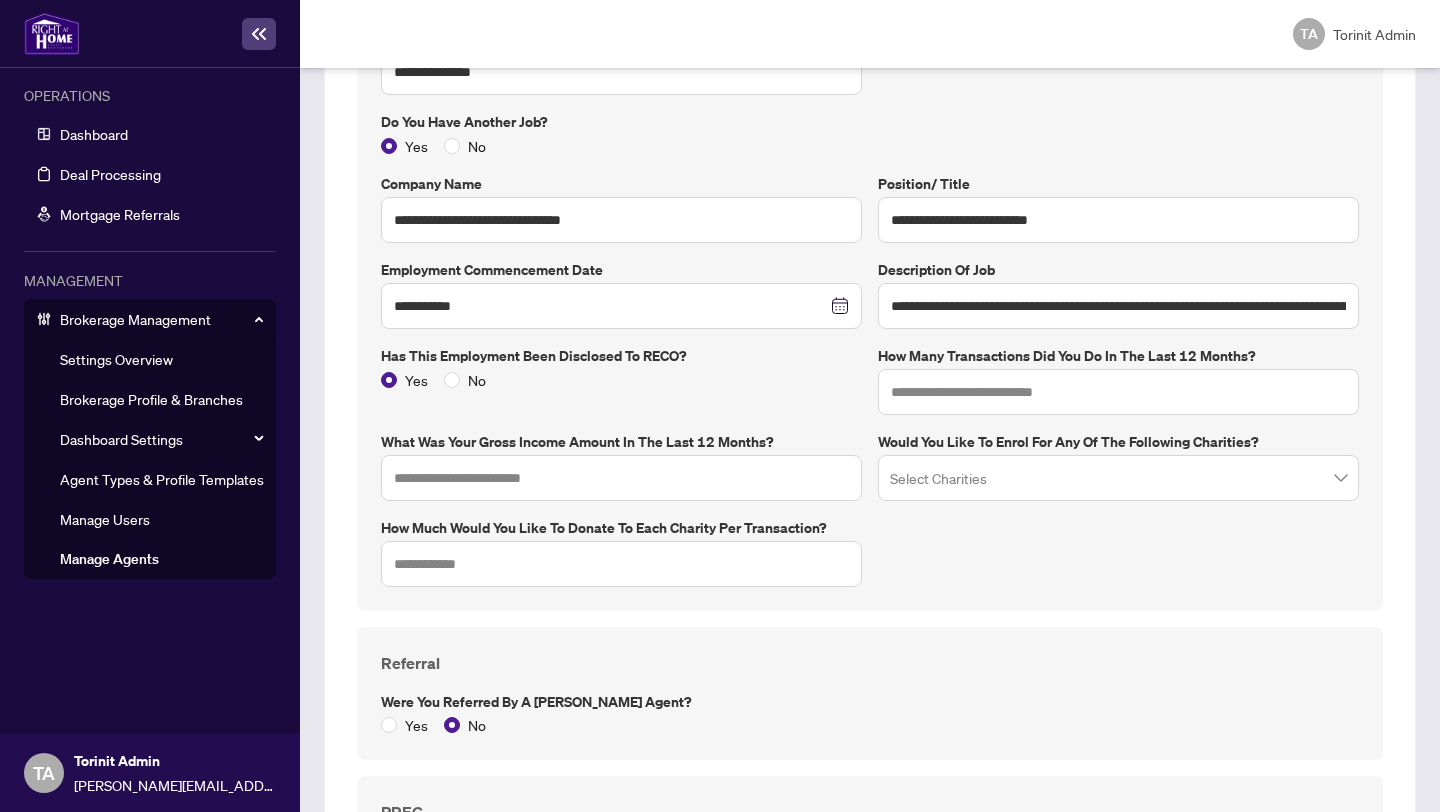 click on "**********" at bounding box center [870, 286] 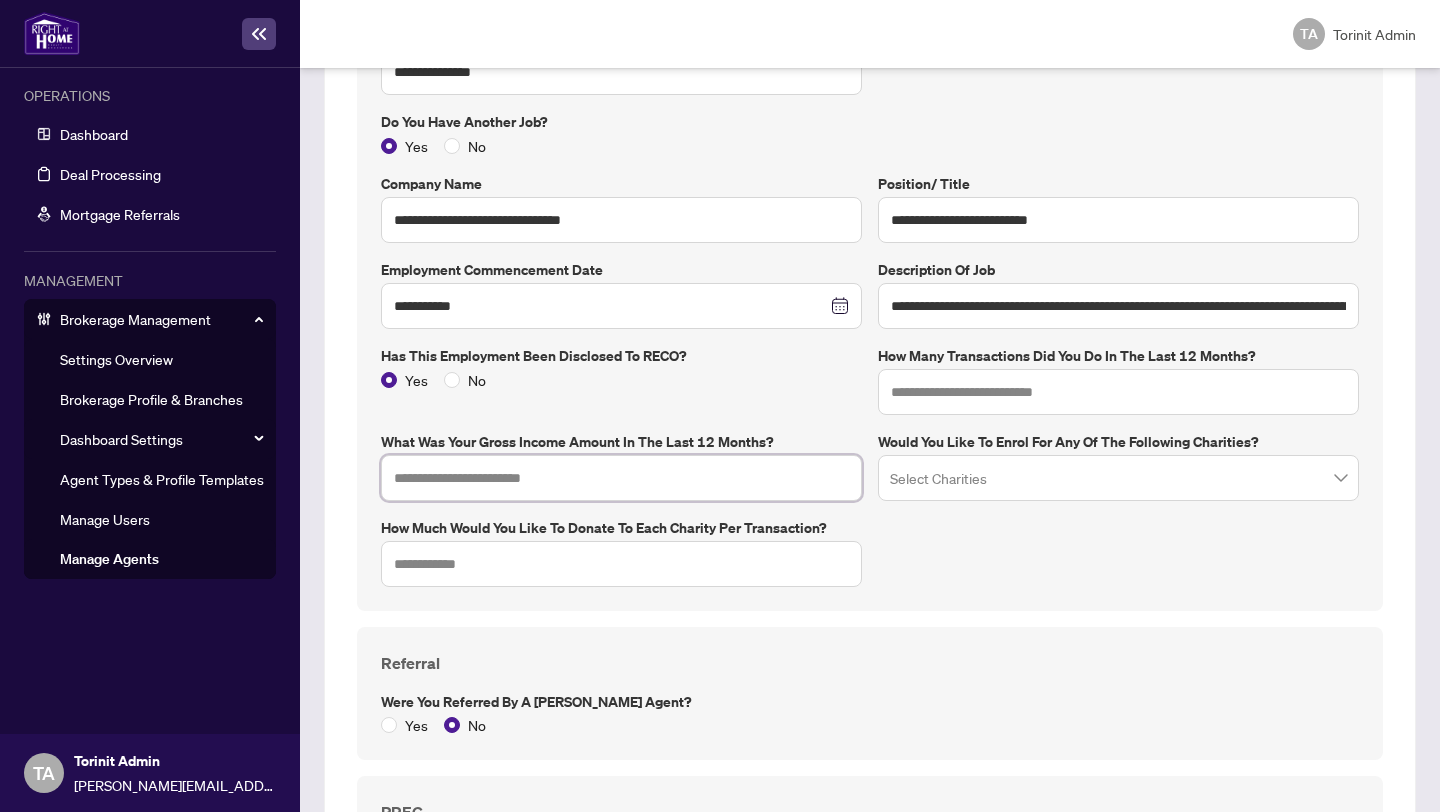 click at bounding box center [621, 478] 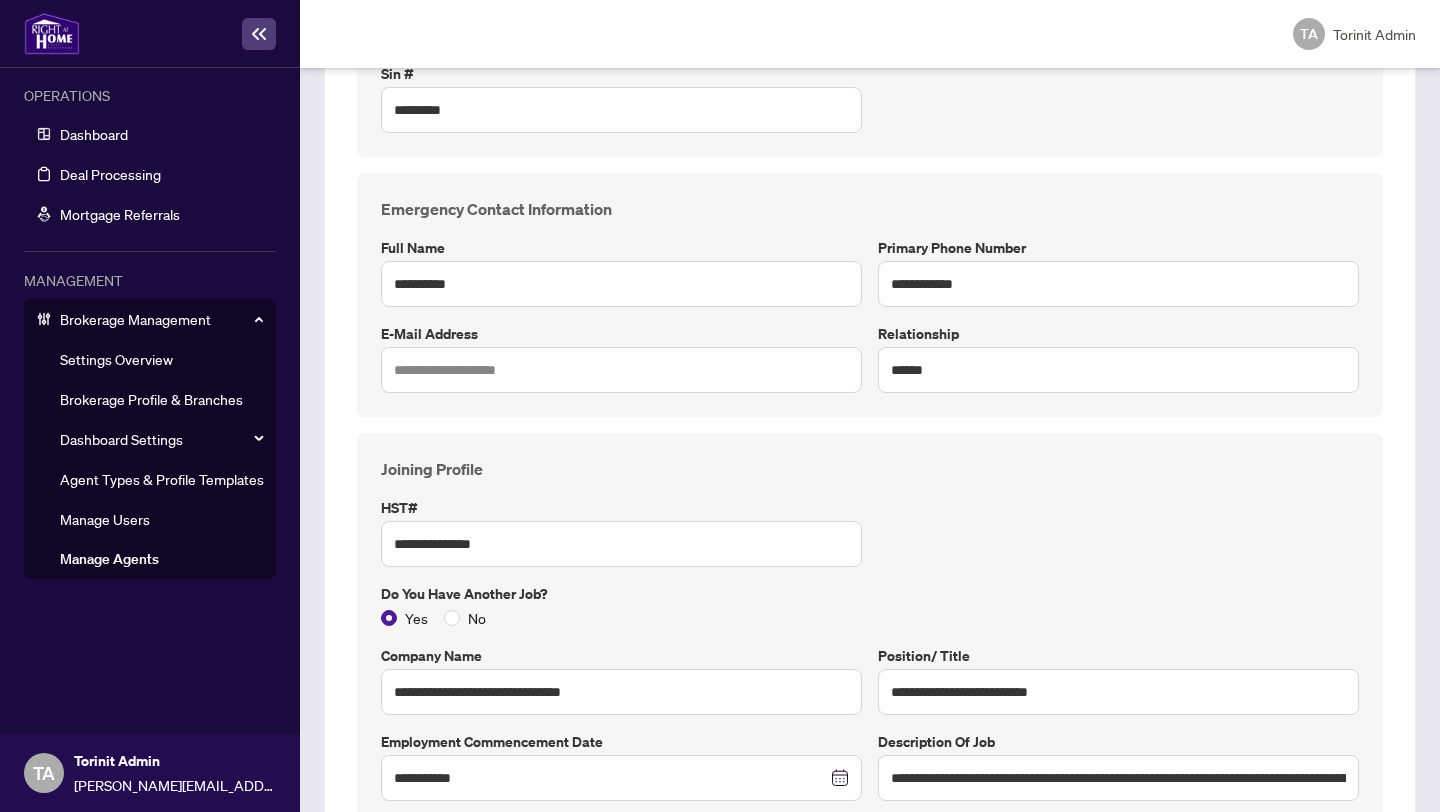 scroll, scrollTop: 558, scrollLeft: 0, axis: vertical 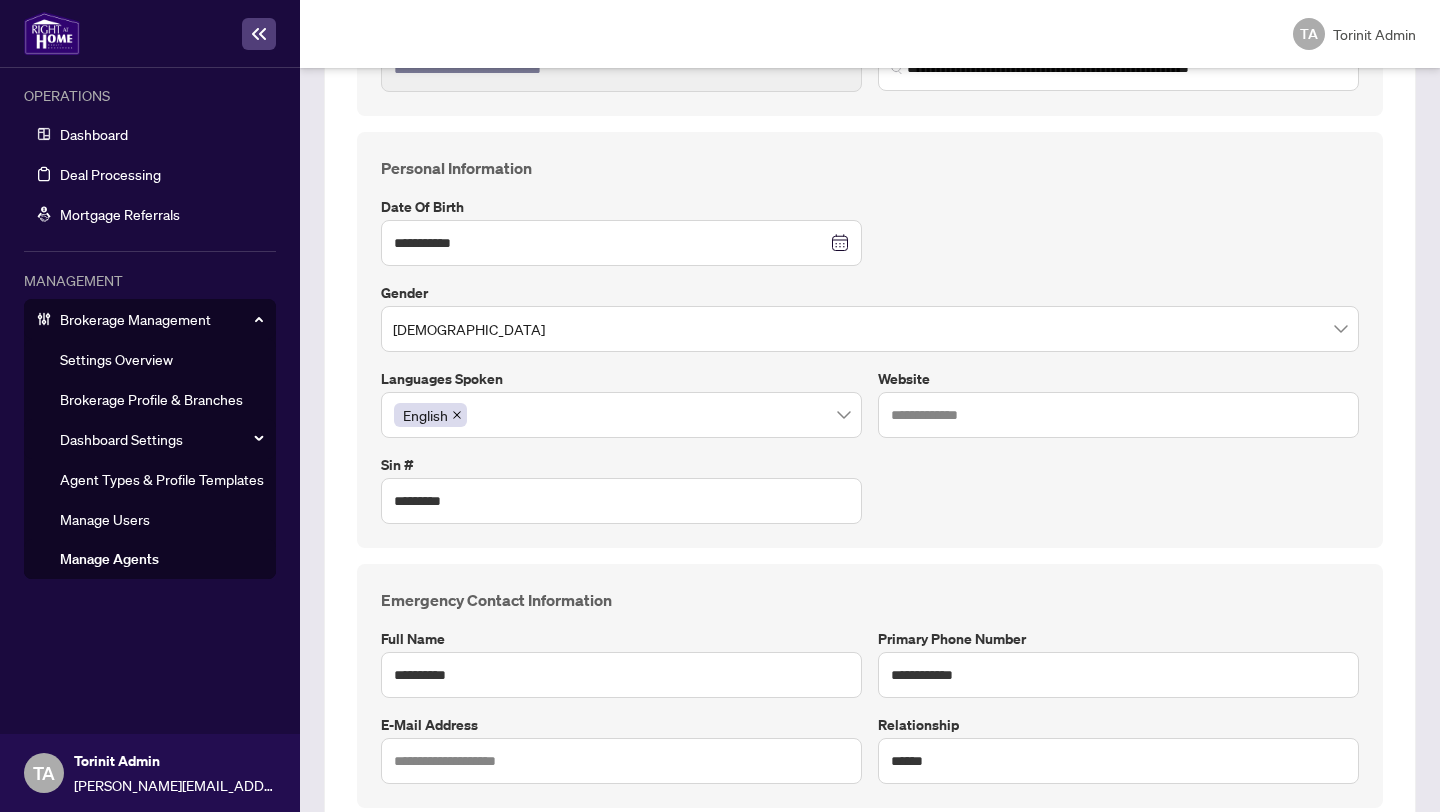 type on "**********" 